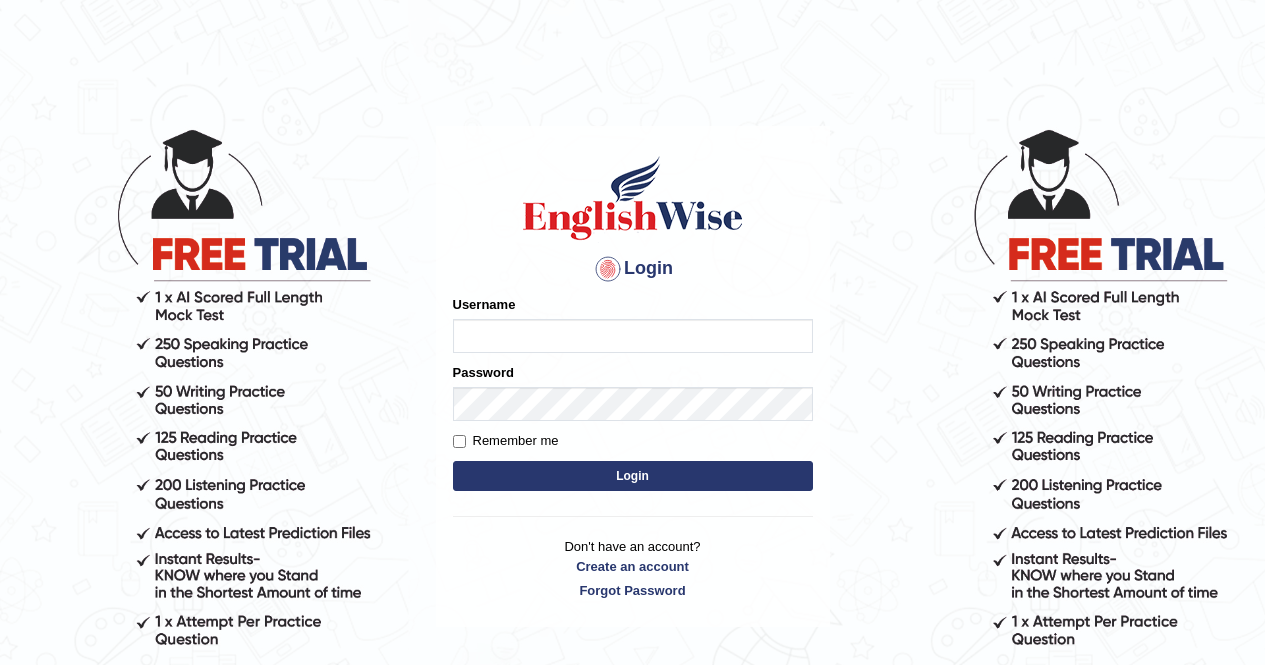 scroll, scrollTop: 0, scrollLeft: 0, axis: both 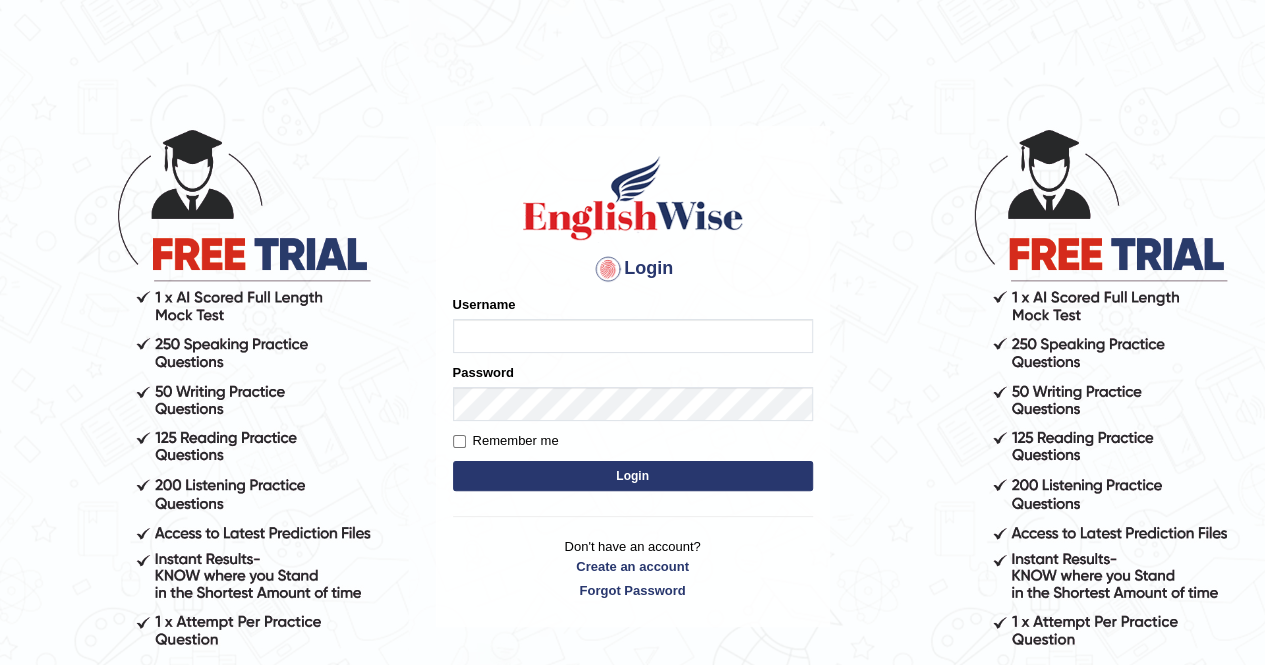 type on "Kiran1228" 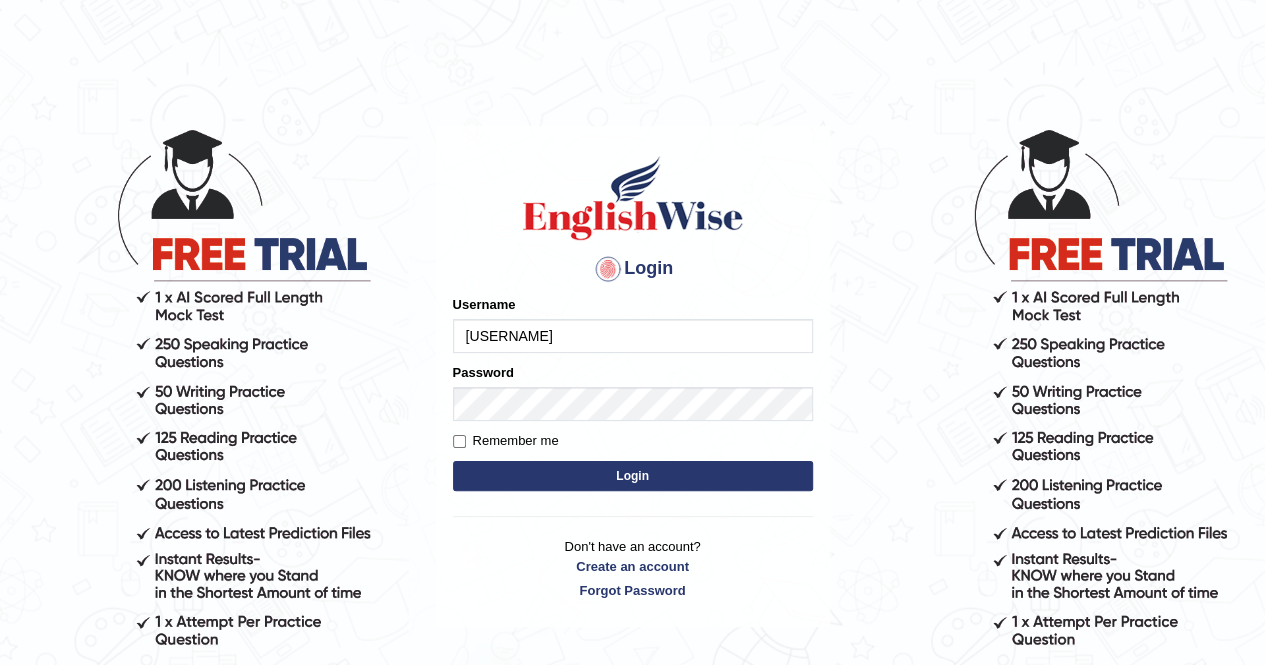 click on "Login" at bounding box center (633, 476) 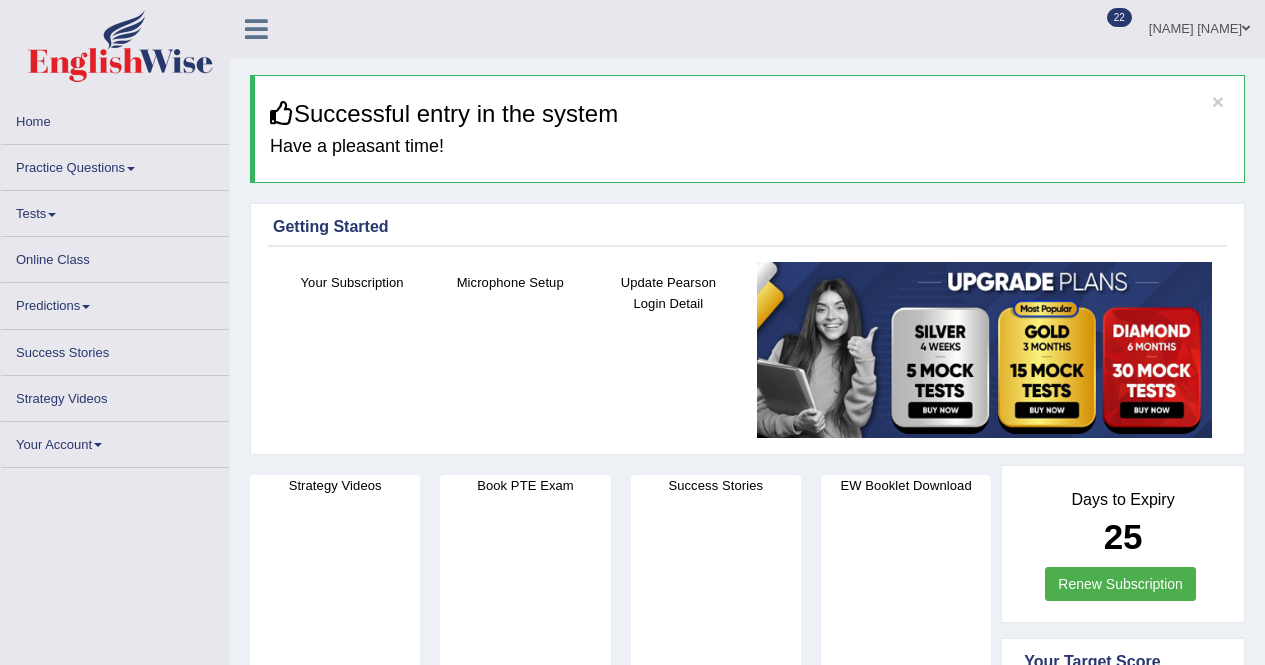 scroll, scrollTop: 0, scrollLeft: 0, axis: both 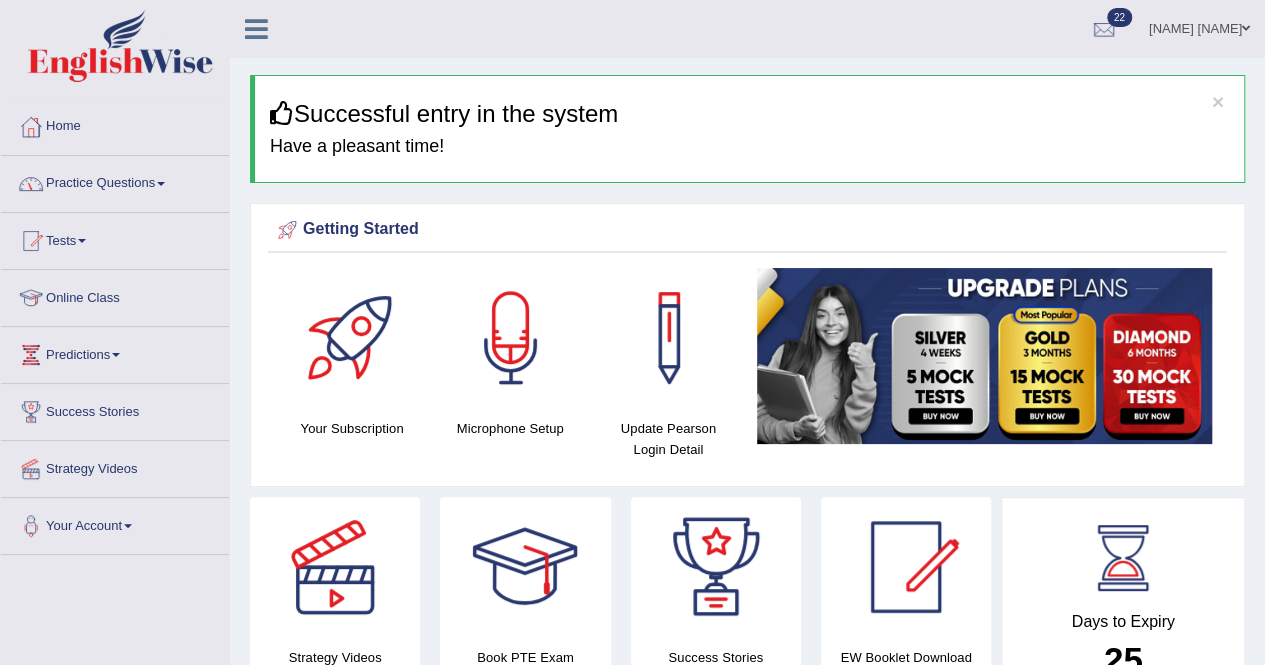 click on "Practice Questions" at bounding box center [115, 181] 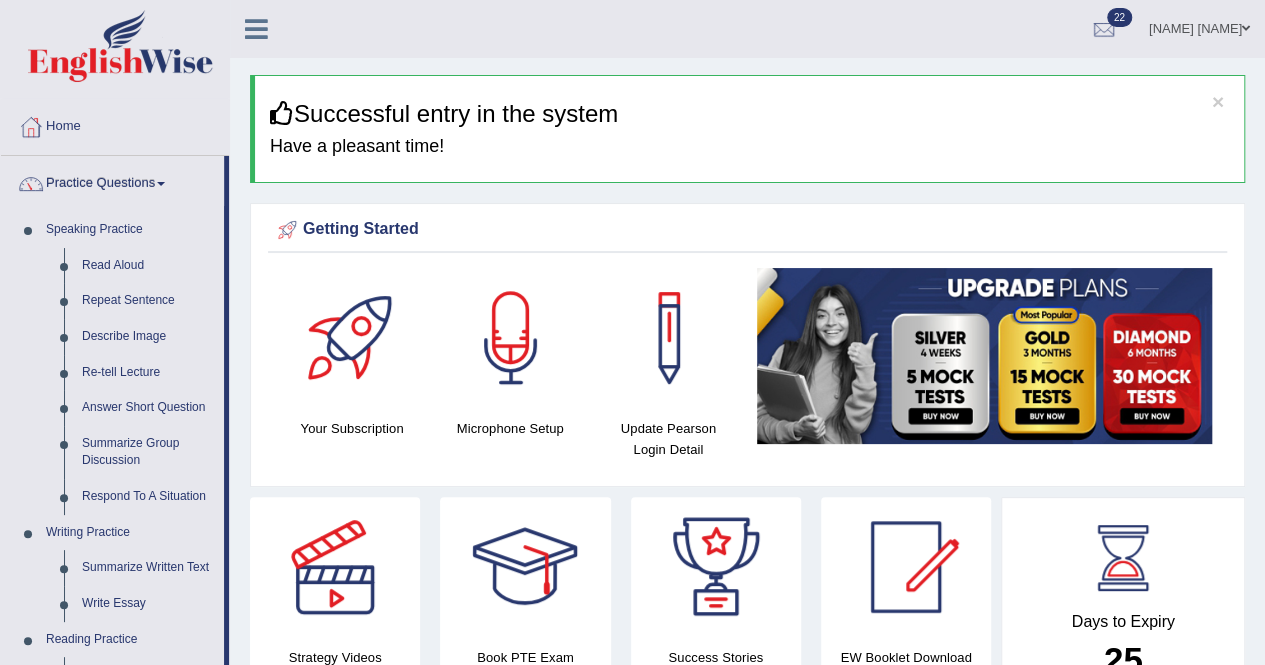 click on "Practice Questions" at bounding box center (112, 181) 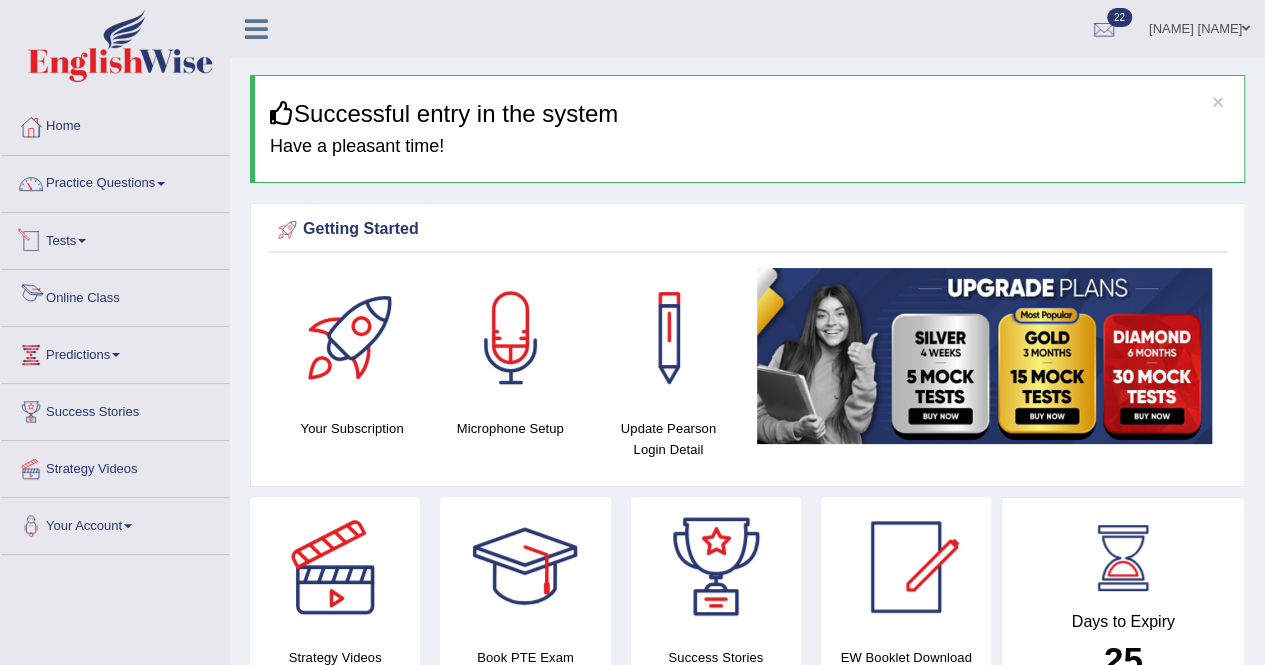click on "Online Class" at bounding box center (115, 295) 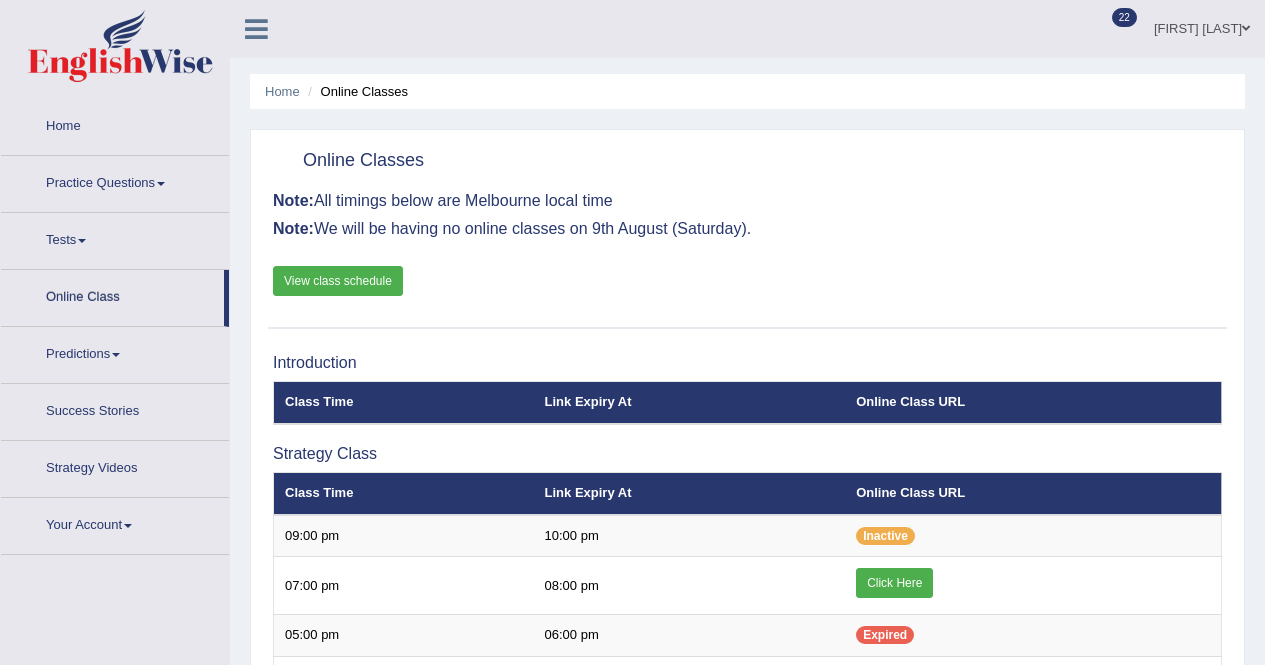 scroll, scrollTop: 0, scrollLeft: 0, axis: both 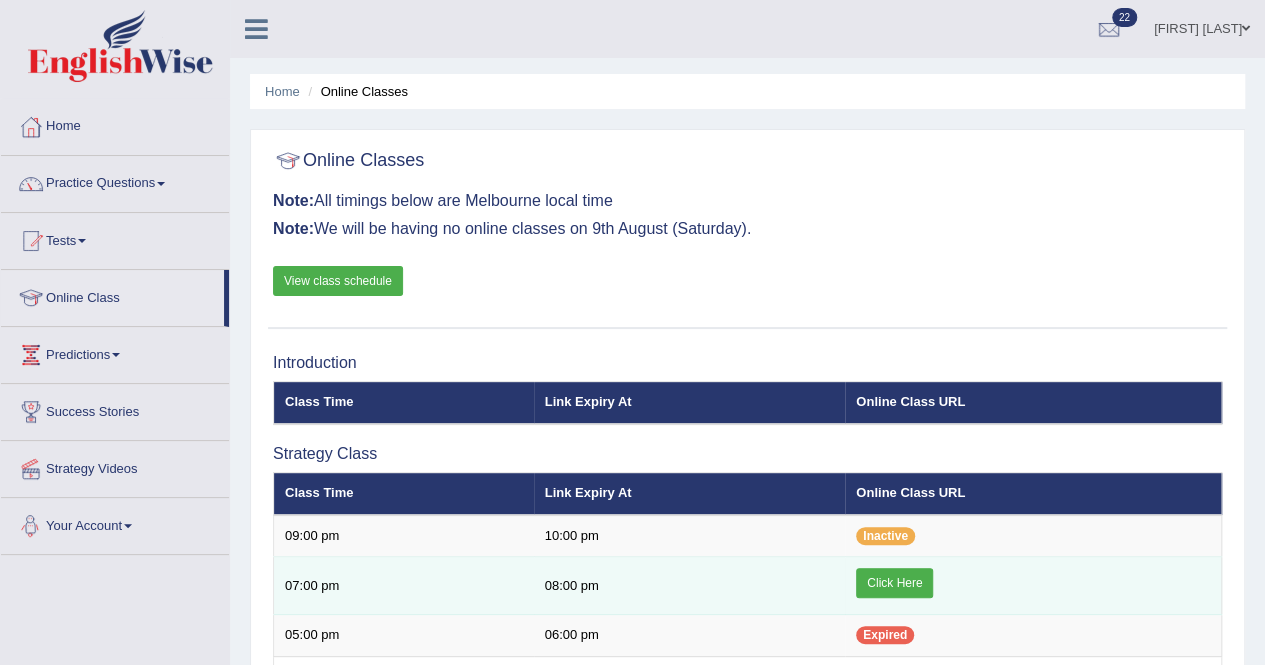 click on "Click Here" at bounding box center (894, 583) 